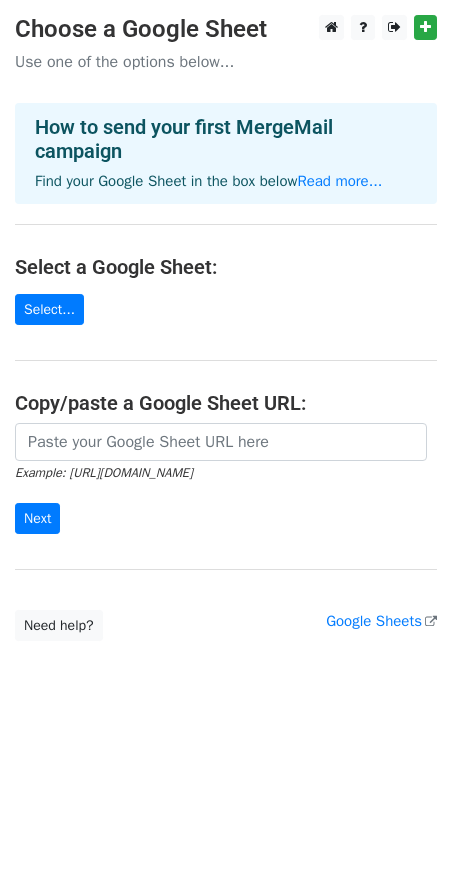 scroll, scrollTop: 0, scrollLeft: 0, axis: both 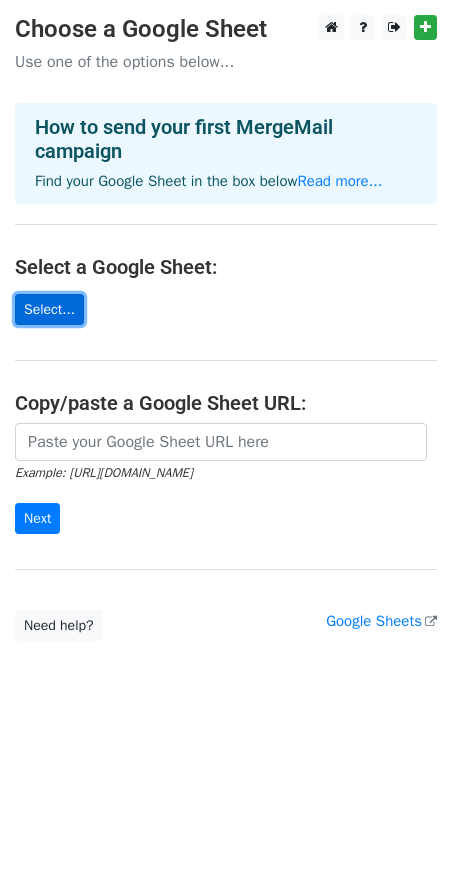 click on "Select..." at bounding box center (49, 309) 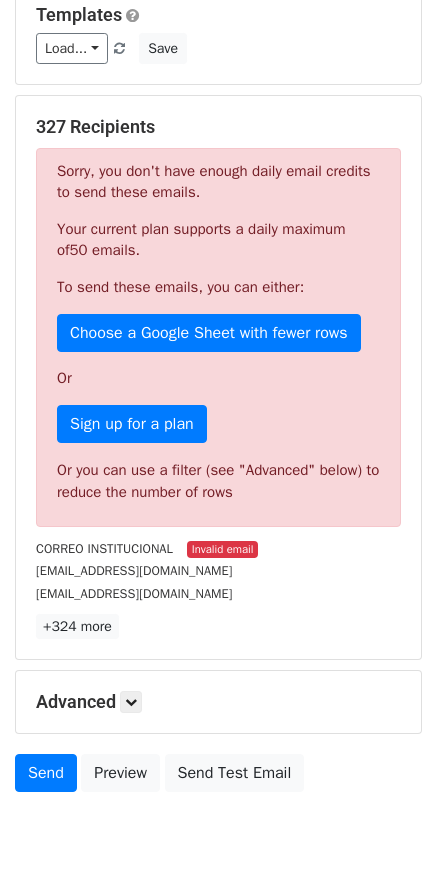 scroll, scrollTop: 251, scrollLeft: 0, axis: vertical 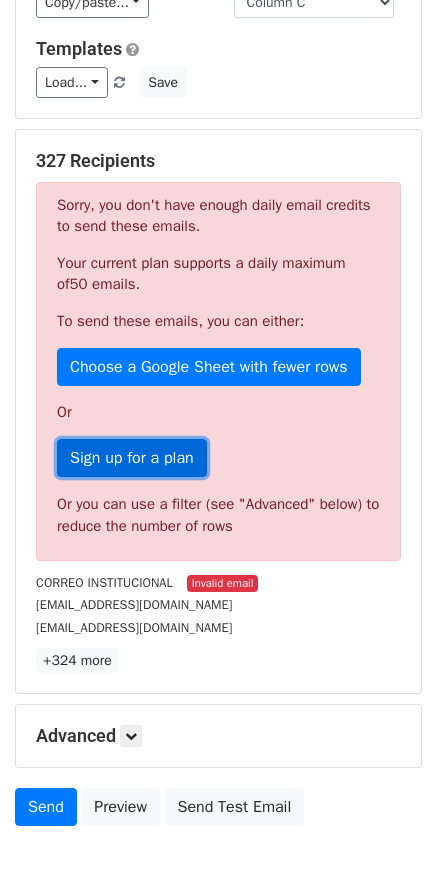 click on "Sign up for a plan" at bounding box center (132, 458) 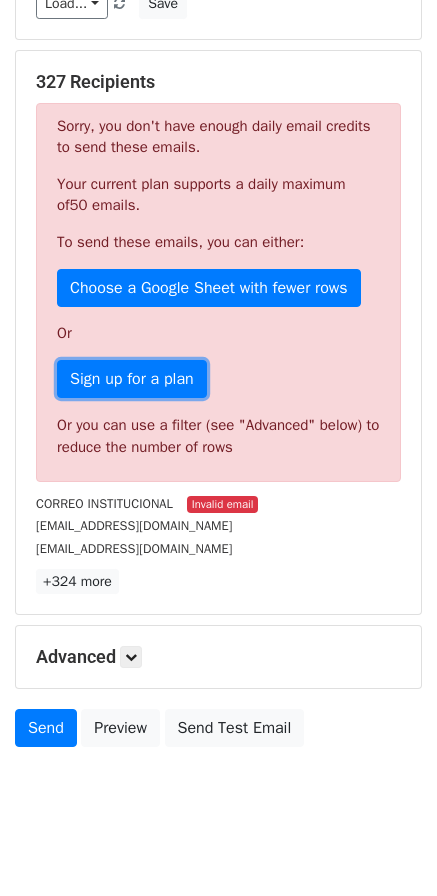 scroll, scrollTop: 351, scrollLeft: 0, axis: vertical 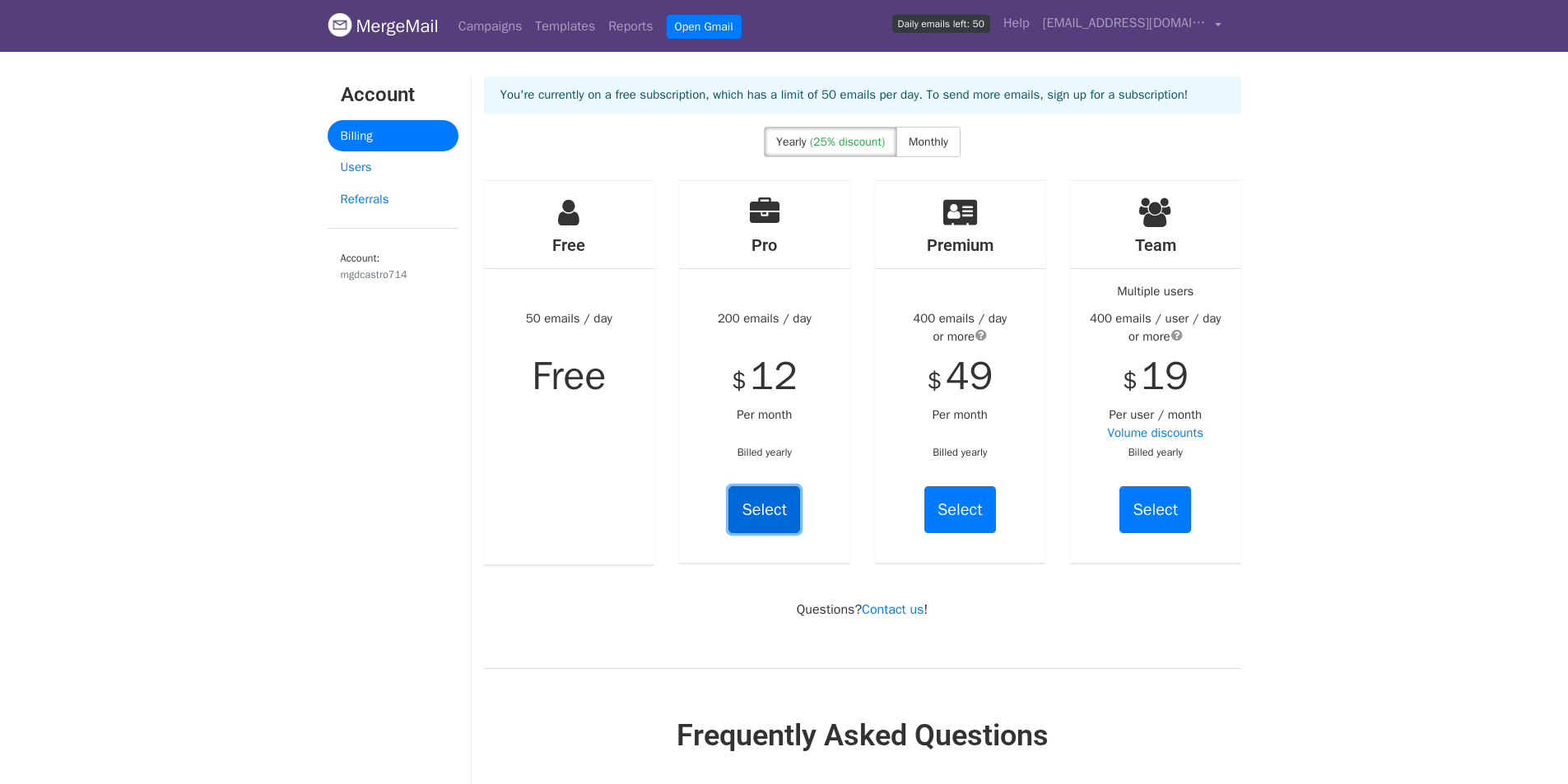 click on "Select" at bounding box center [764, 509] 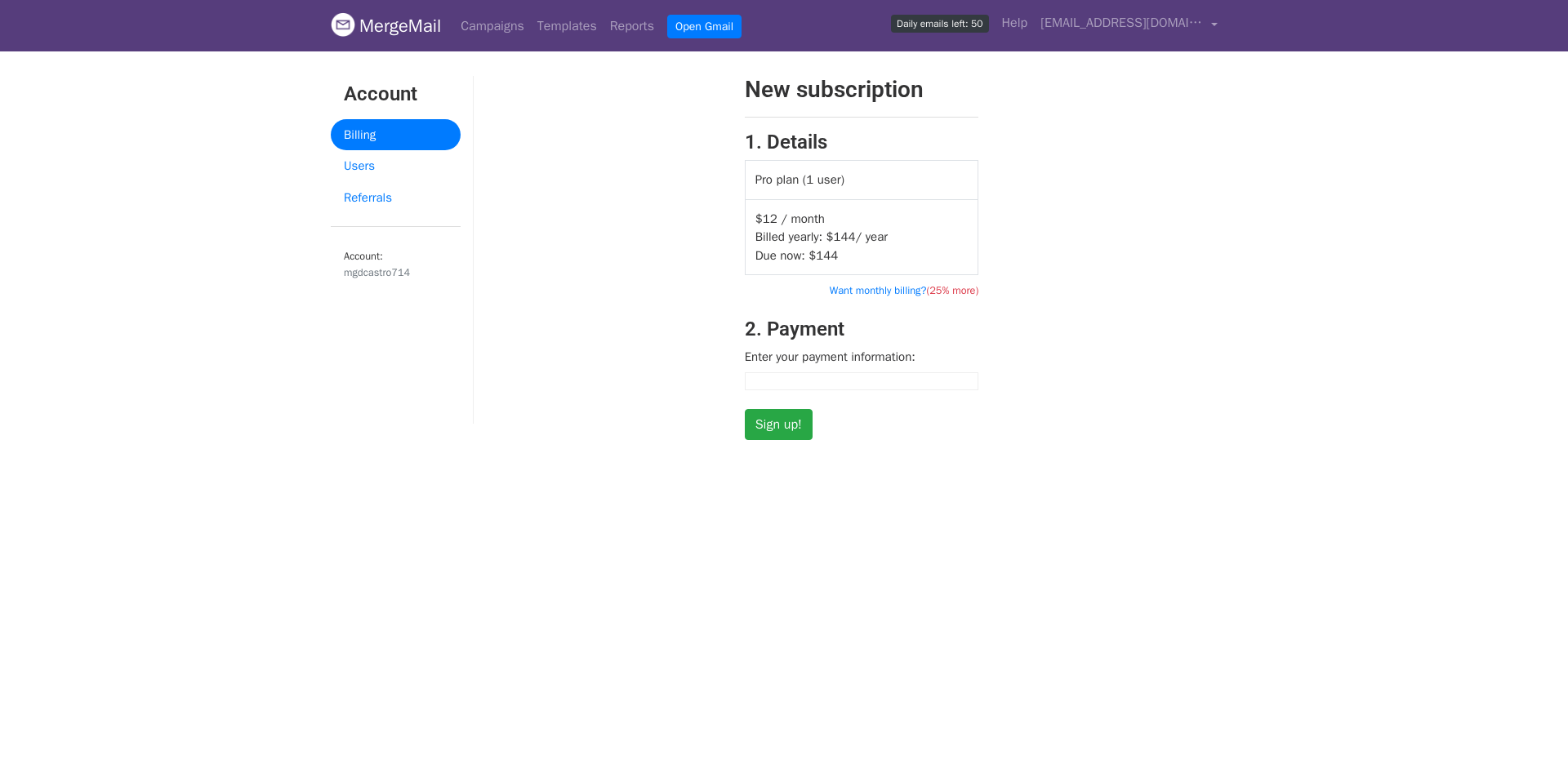 scroll, scrollTop: 0, scrollLeft: 0, axis: both 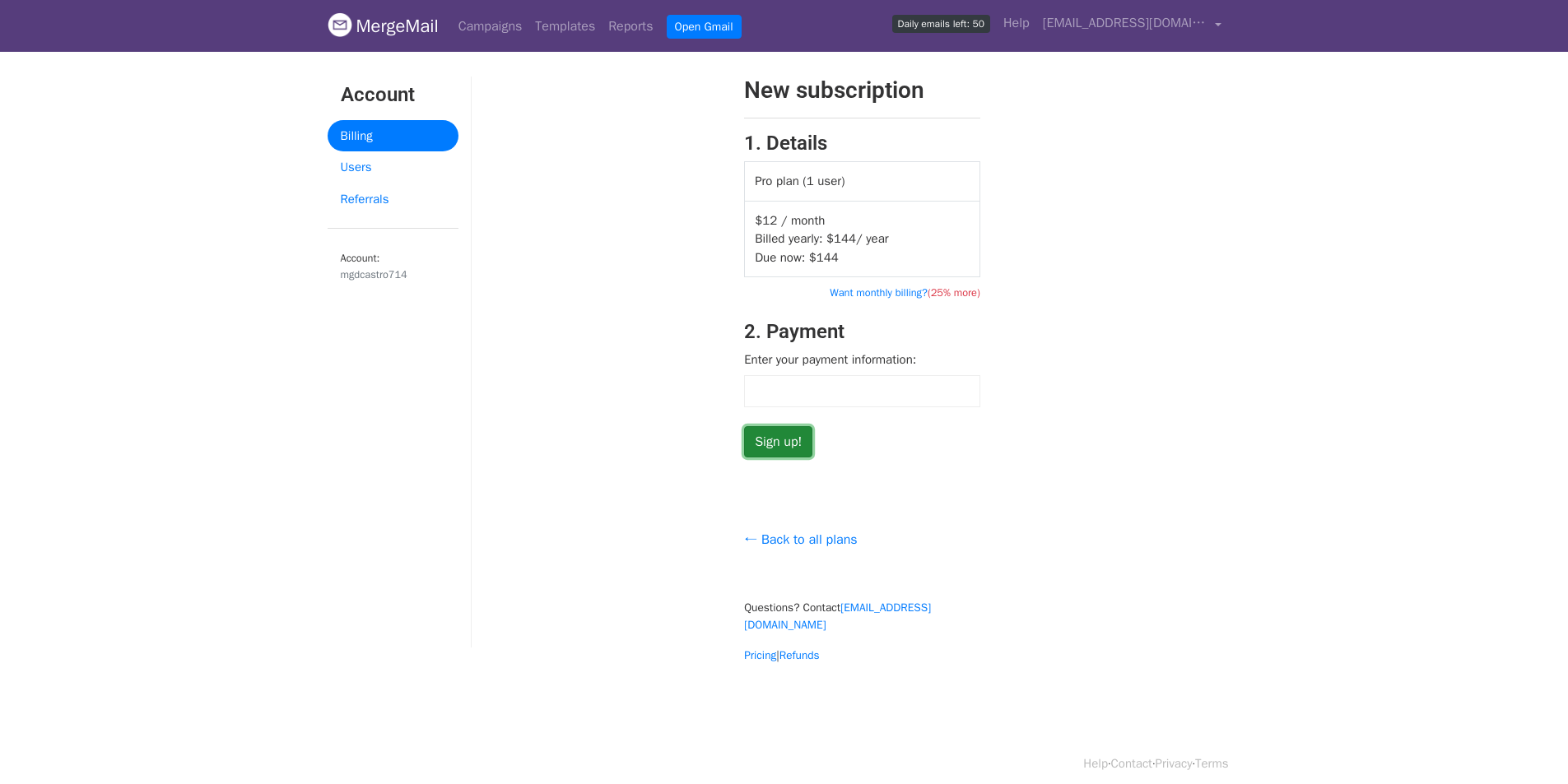 click on "Sign up!" at bounding box center (778, 442) 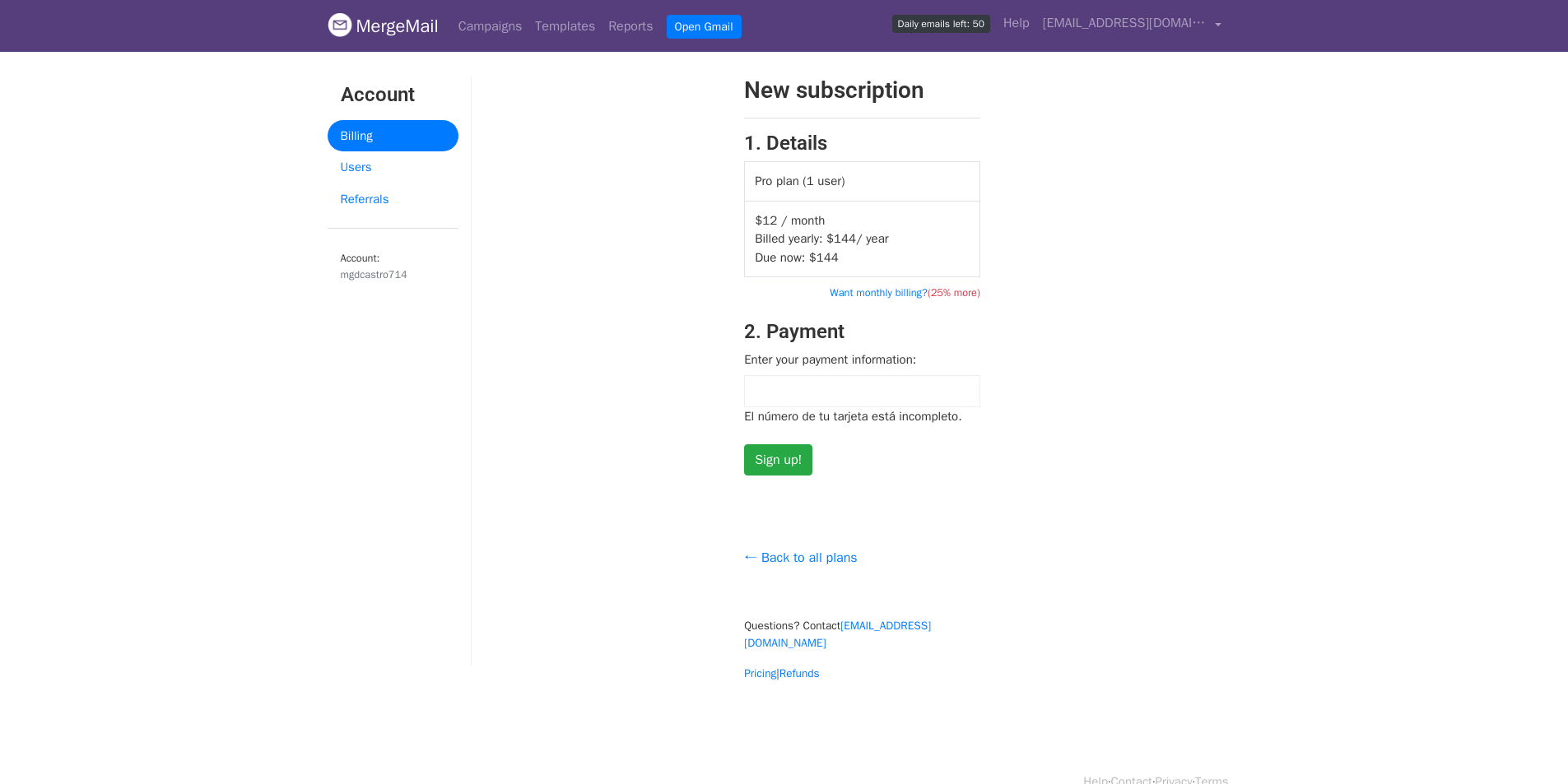 click on "New subscription
1. Details
Pro
plan
(1 user)
$12 / month
Billed yearly:
$ 144
/ year
Due now:
$ 144
Want monthly billing?
(25% more)
2. Payment
Enter your payment information:
El número de tu tarjeta está incompleto.
Sign up!" at bounding box center [862, 276] 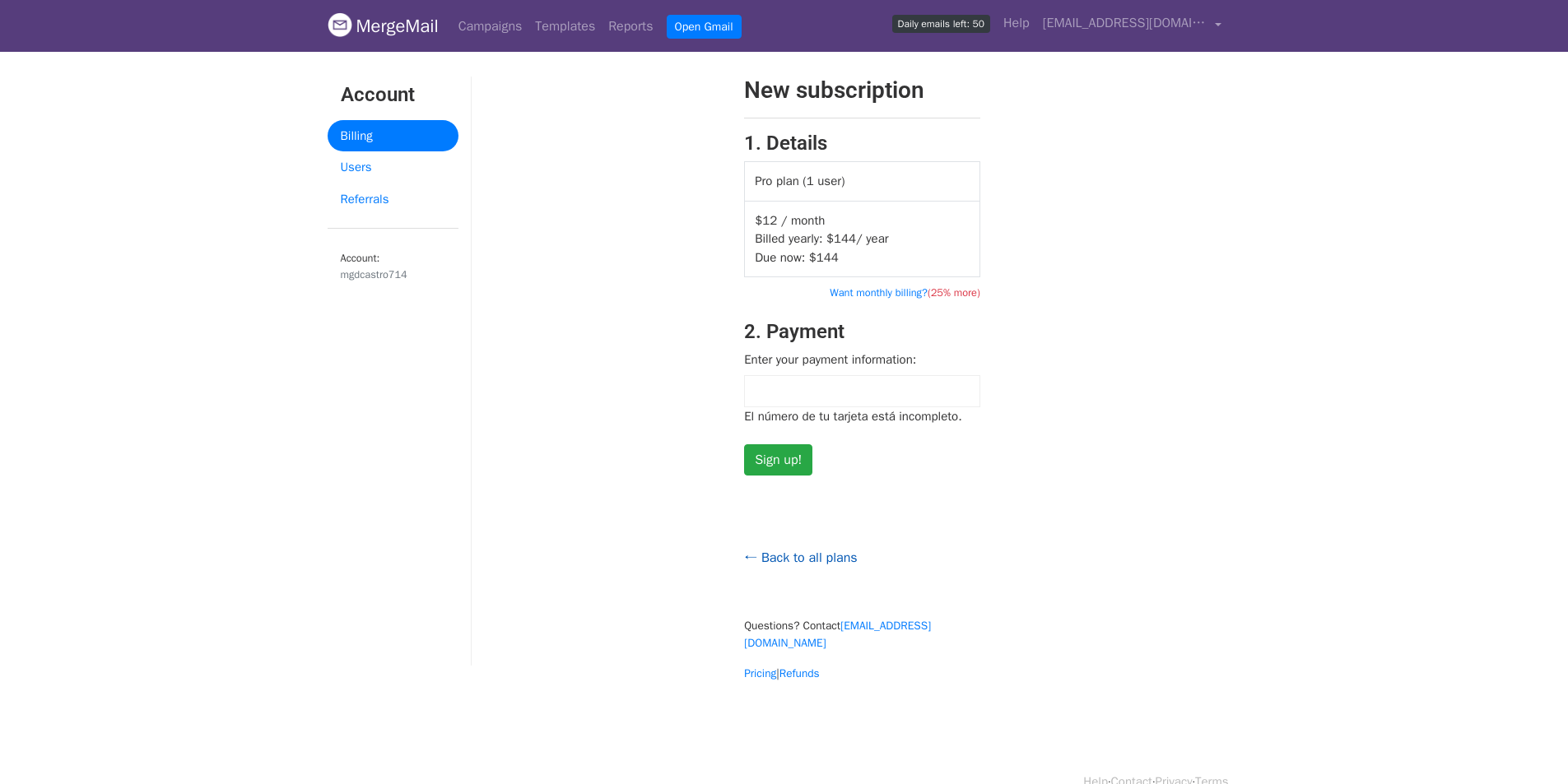 click on "← Back to all plans" at bounding box center [800, 558] 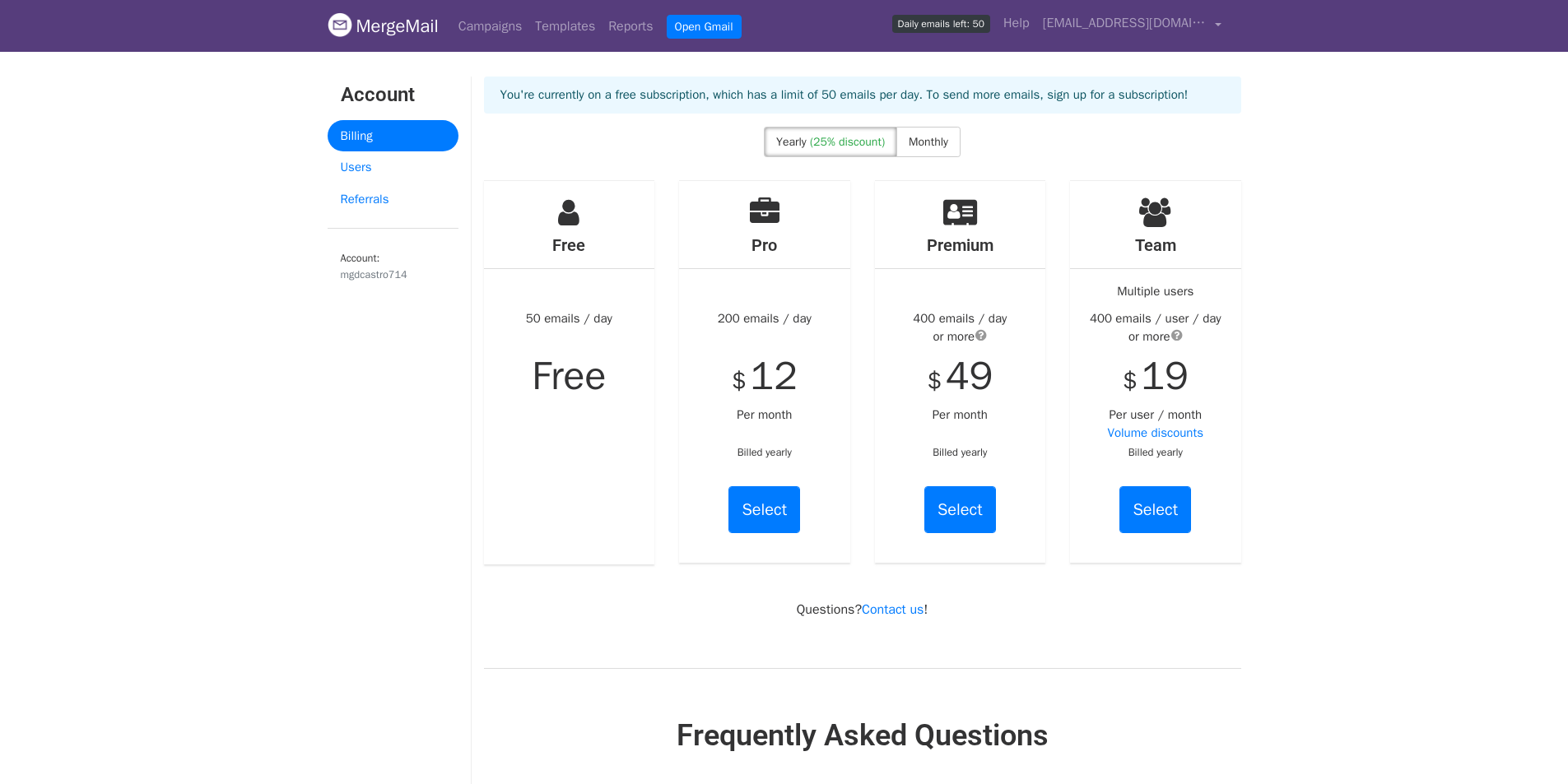 scroll, scrollTop: 0, scrollLeft: 0, axis: both 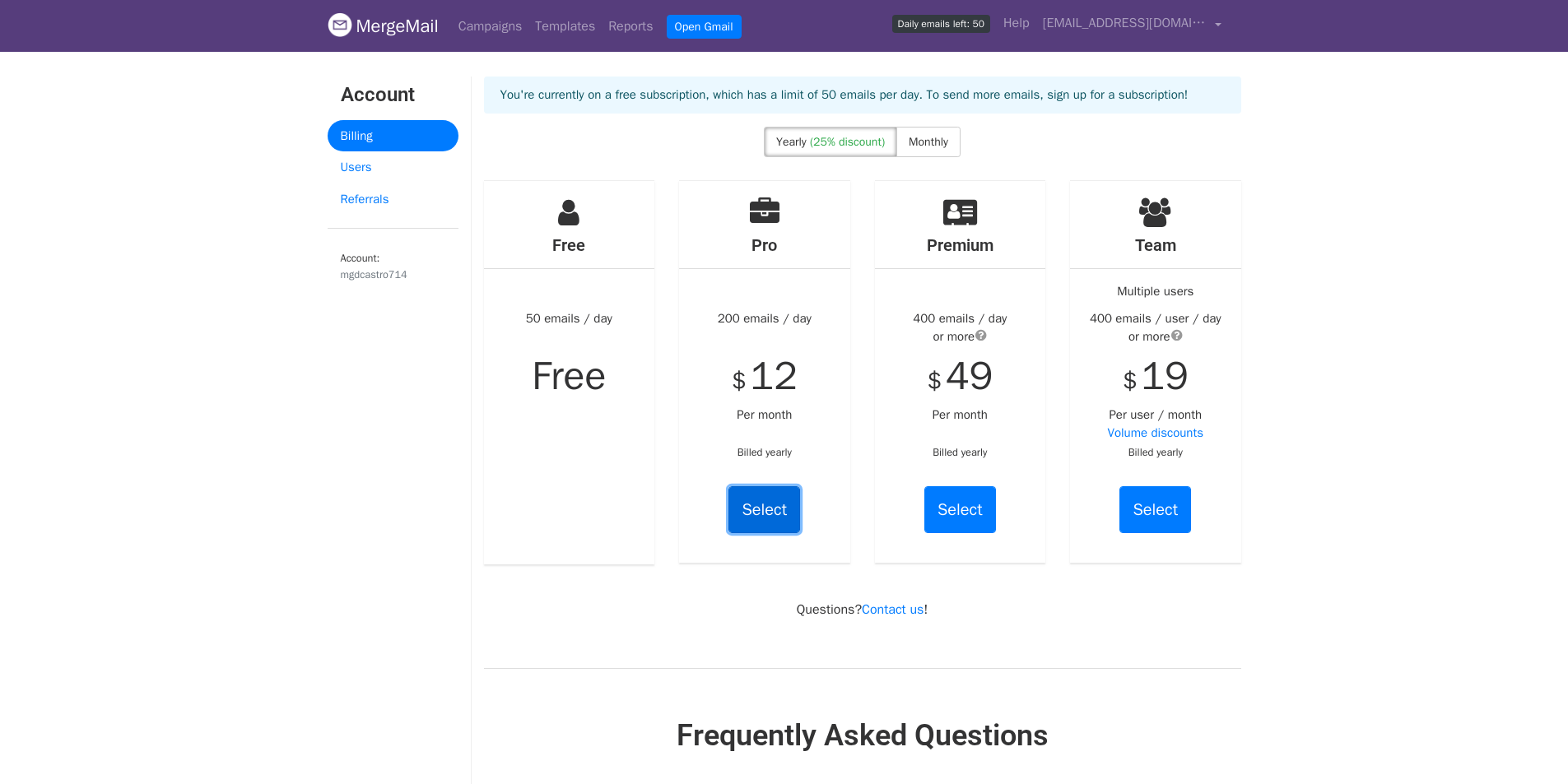 click on "Select" at bounding box center (764, 509) 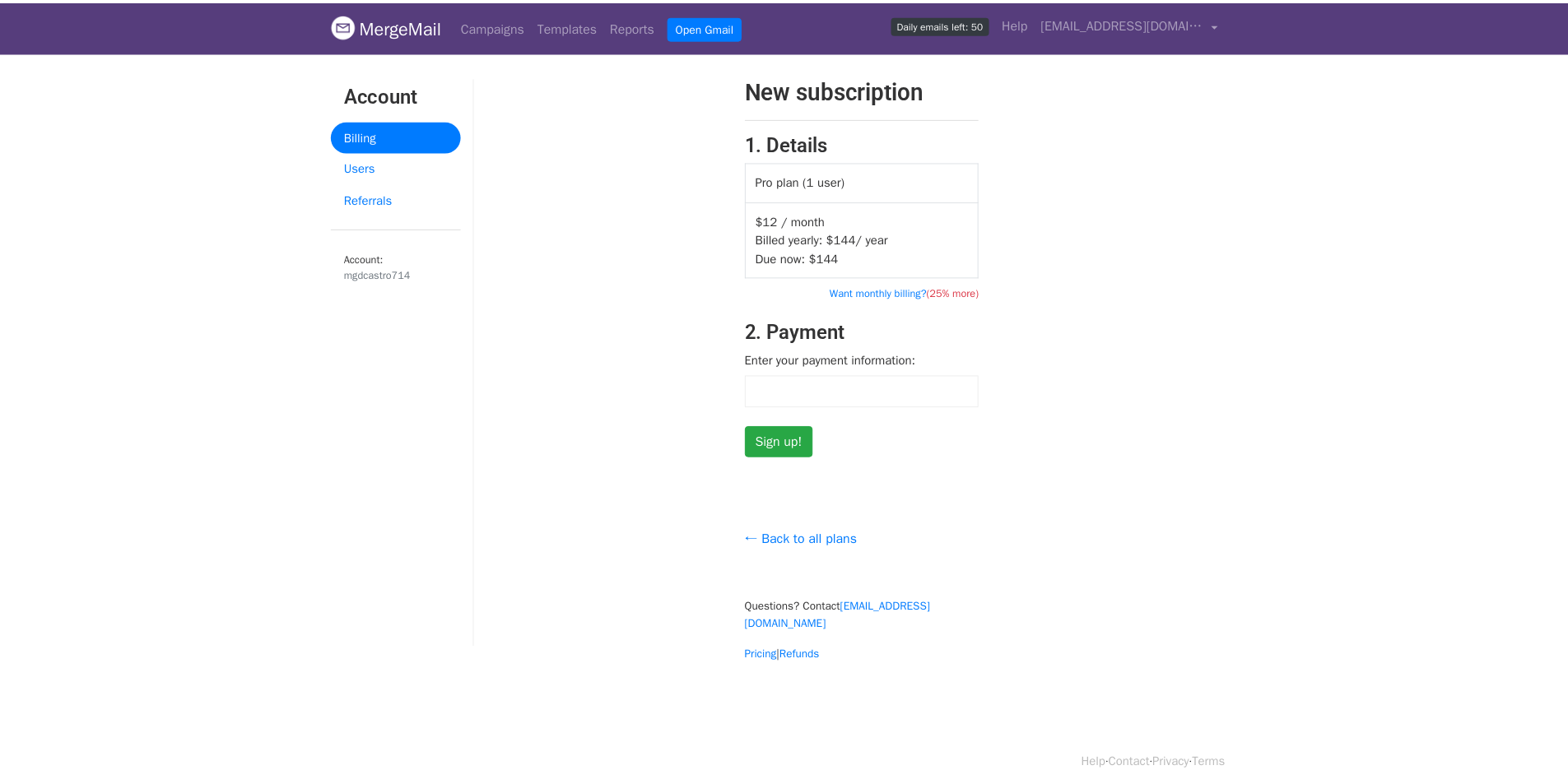 scroll, scrollTop: 0, scrollLeft: 0, axis: both 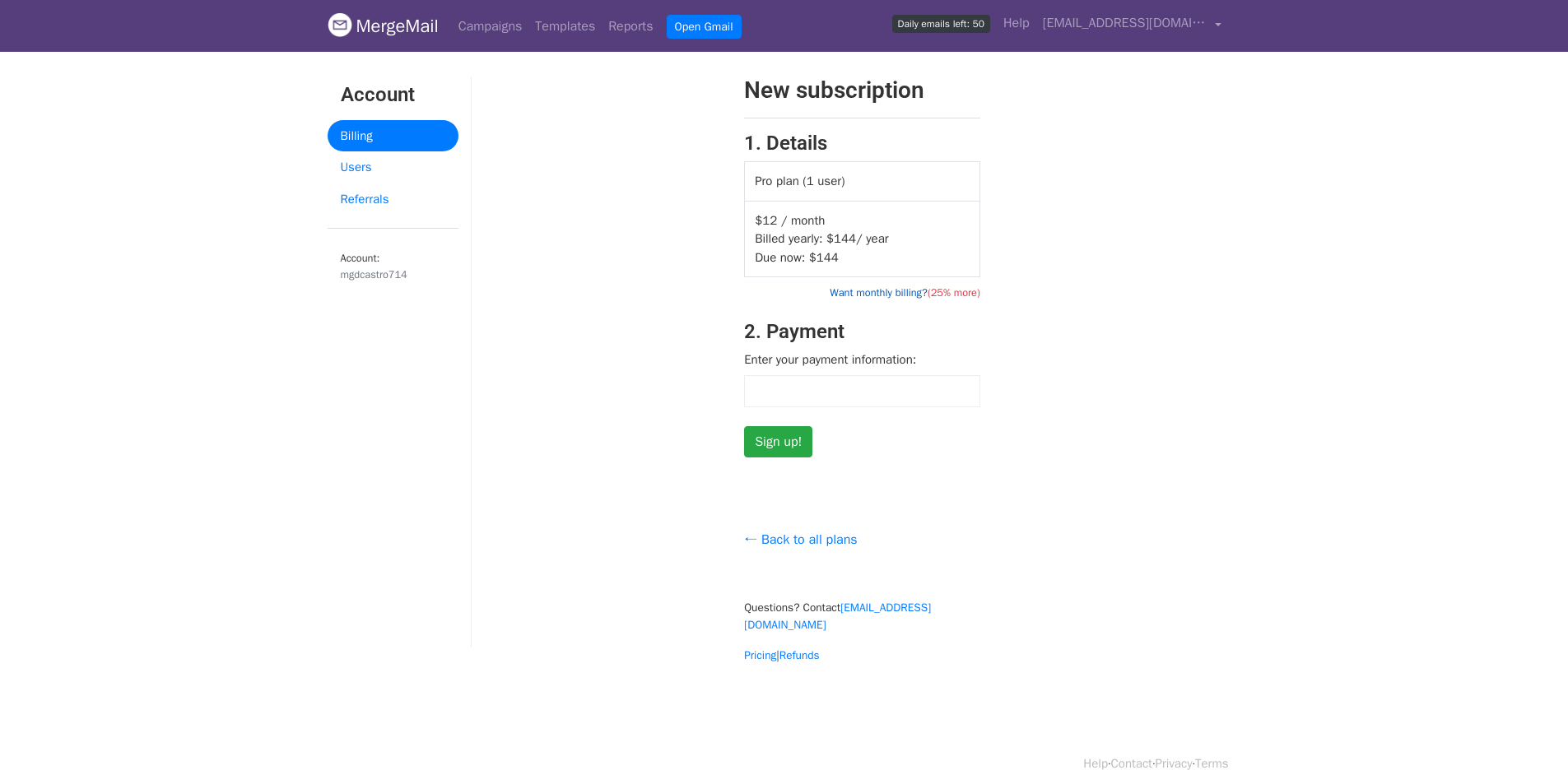 click on "Want monthly billing?
(25% more)" at bounding box center (905, 293) 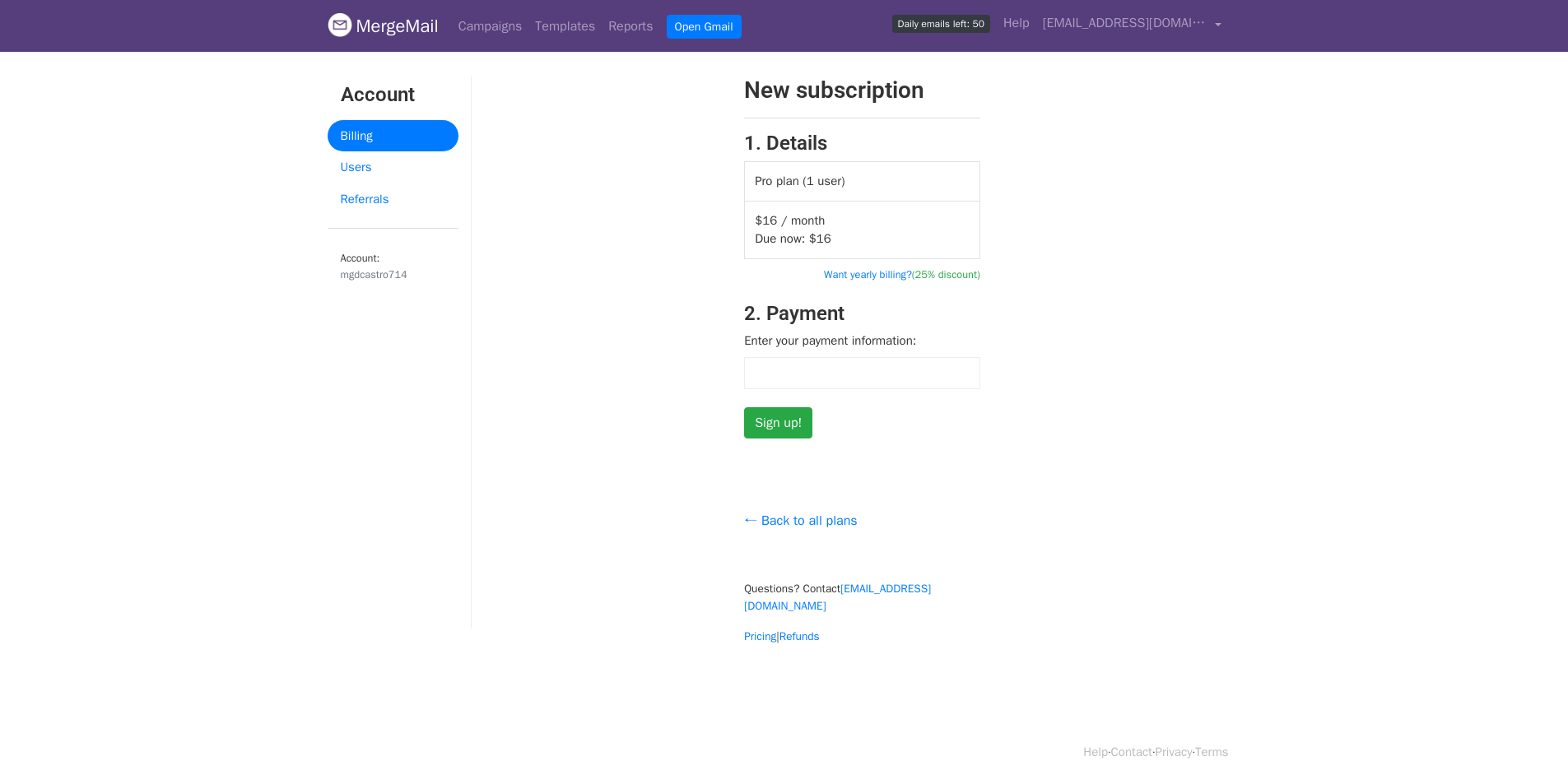 scroll, scrollTop: 0, scrollLeft: 0, axis: both 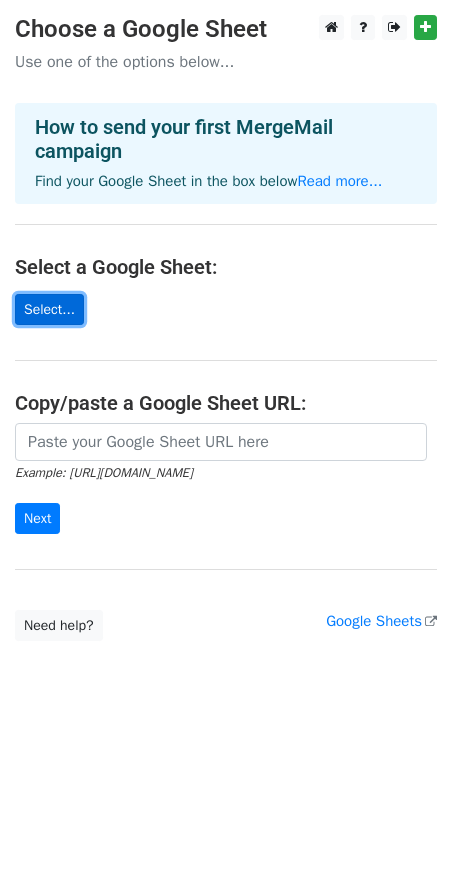 click on "Select..." at bounding box center (49, 309) 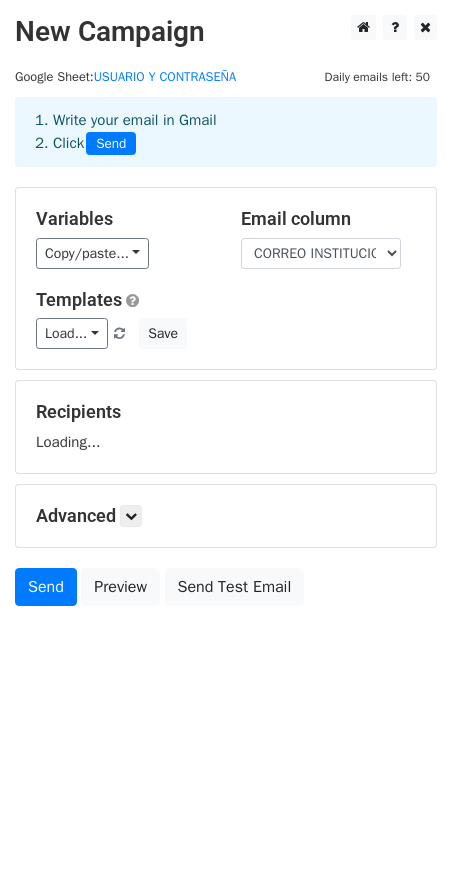 scroll, scrollTop: 0, scrollLeft: 0, axis: both 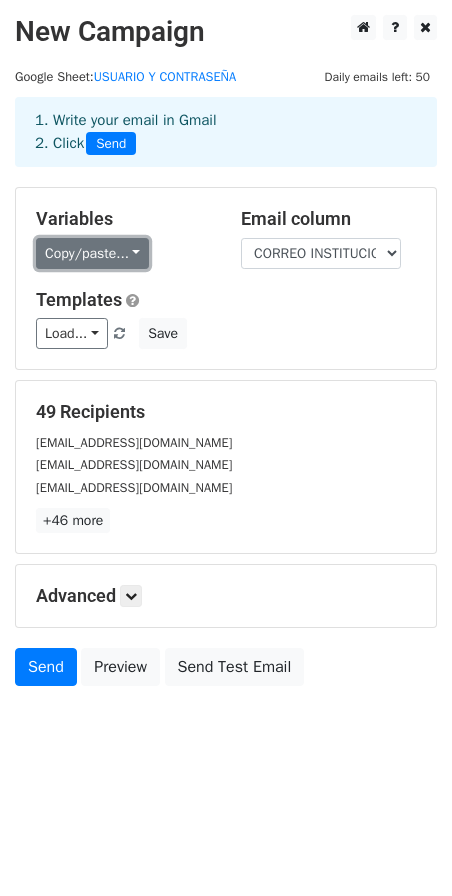 click on "Copy/paste..." at bounding box center (92, 253) 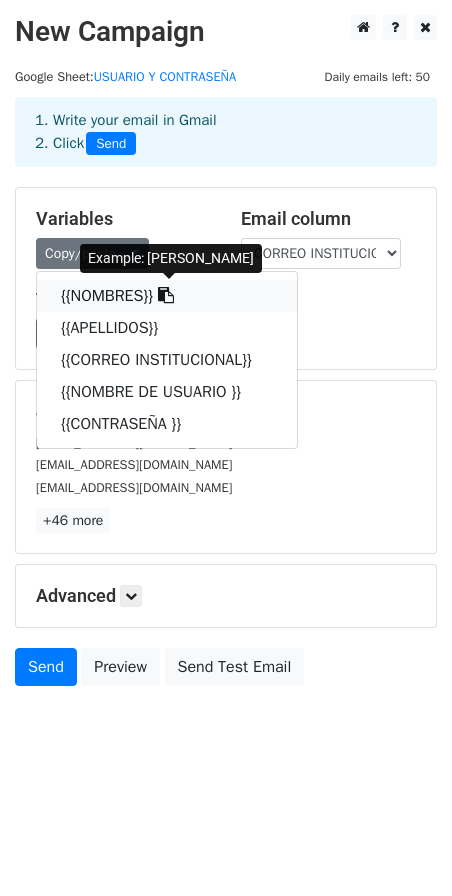 click on "{{NOMBRES}}" at bounding box center (167, 296) 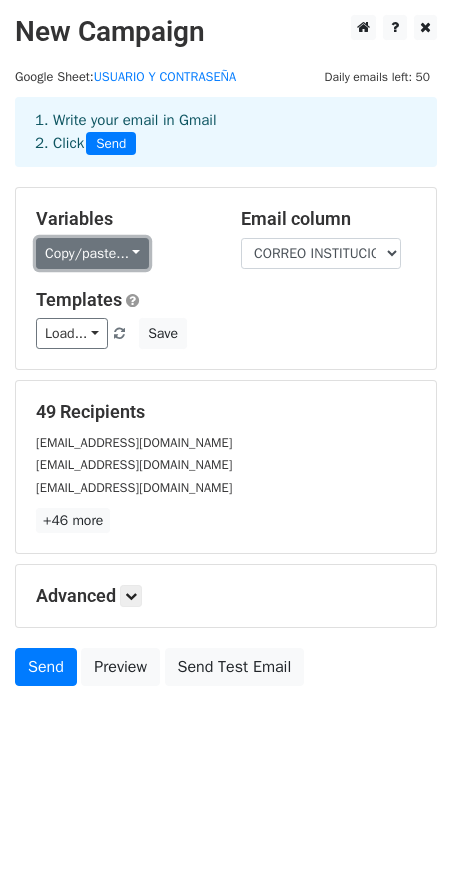 click on "Copy/paste..." at bounding box center [92, 253] 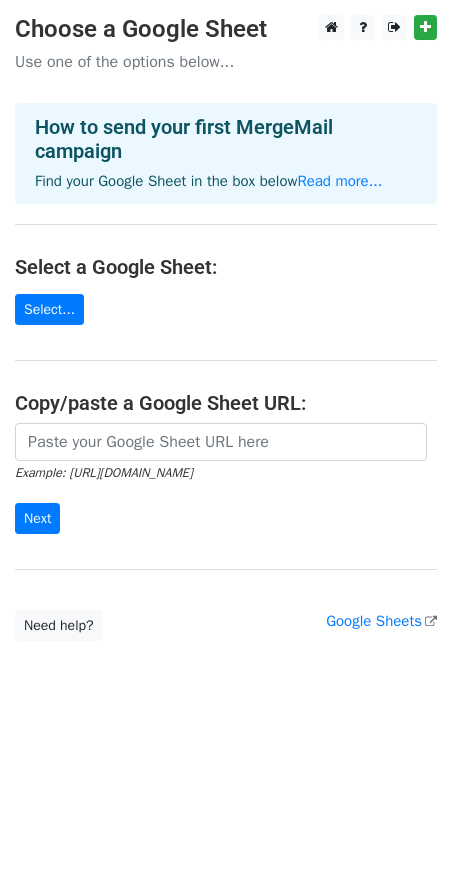 scroll, scrollTop: 0, scrollLeft: 0, axis: both 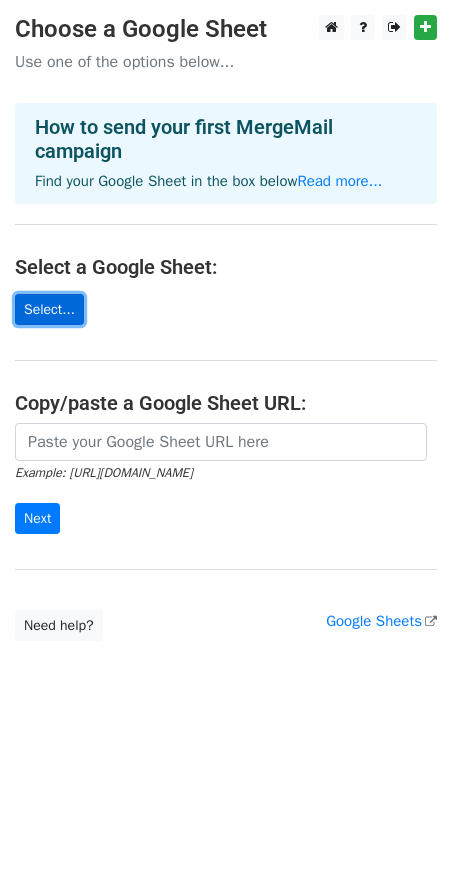 click on "Select..." at bounding box center [49, 309] 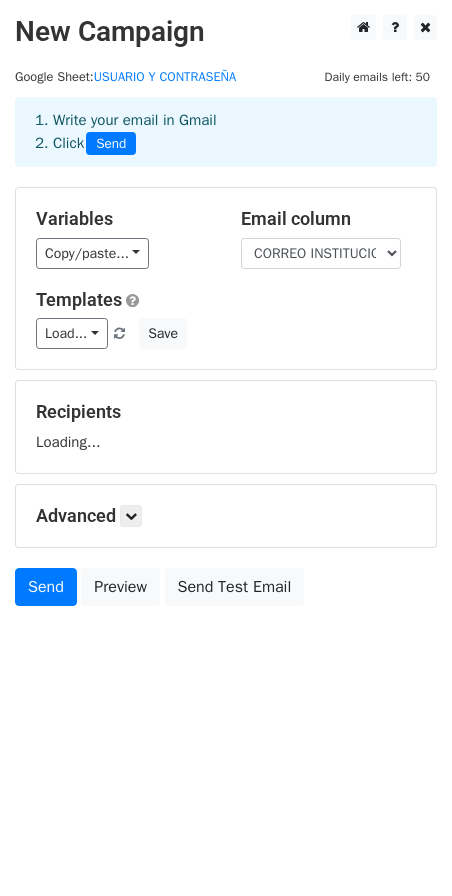 scroll, scrollTop: 0, scrollLeft: 0, axis: both 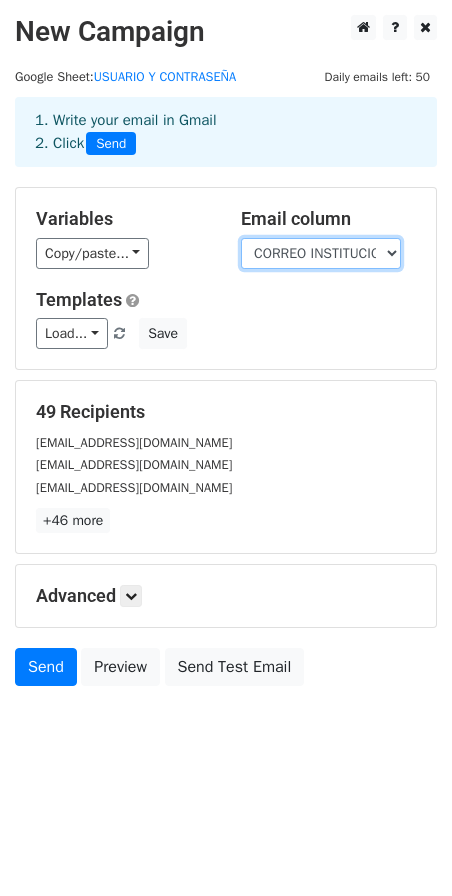click on "NOMBRES
CORREO INSTITUCIONAL
NOMBRE DE USUARIO
CONTRASEÑA" at bounding box center (321, 253) 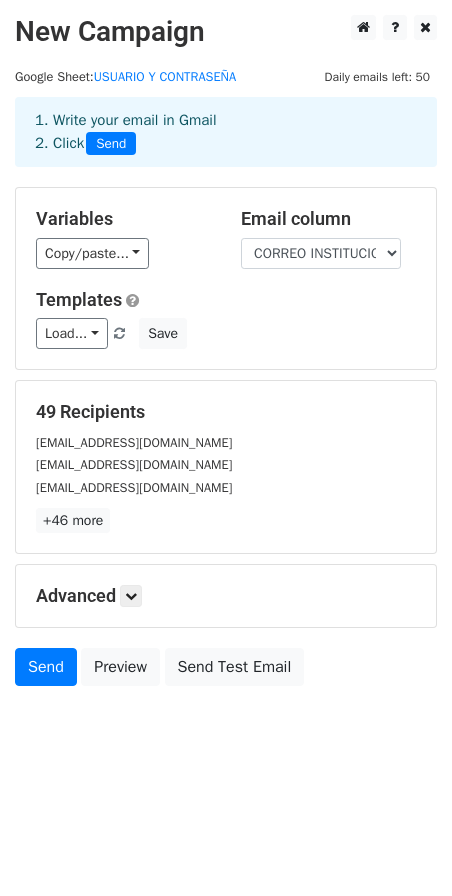 click on "Copy/paste...
{{NOMBRES}}
{{CORREO INSTITUCIONAL}}
{{NOMBRE DE USUARIO
}}
{{CONTRASEÑA
}}" at bounding box center [123, 253] 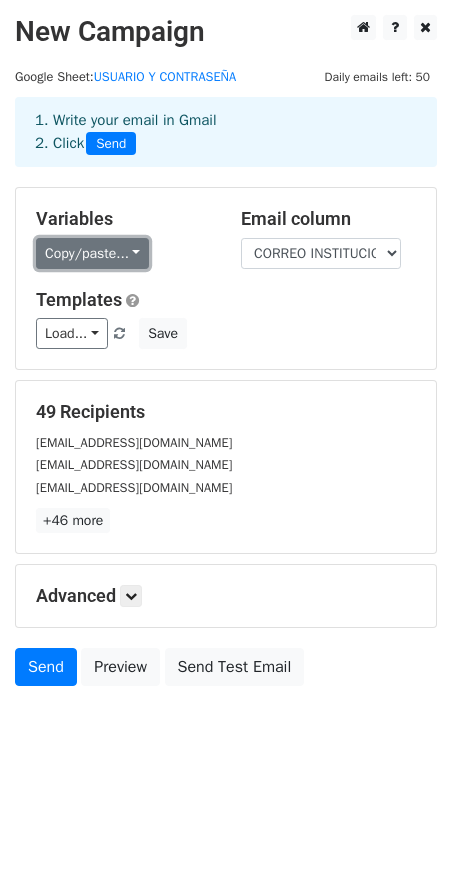 click on "Copy/paste..." at bounding box center [92, 253] 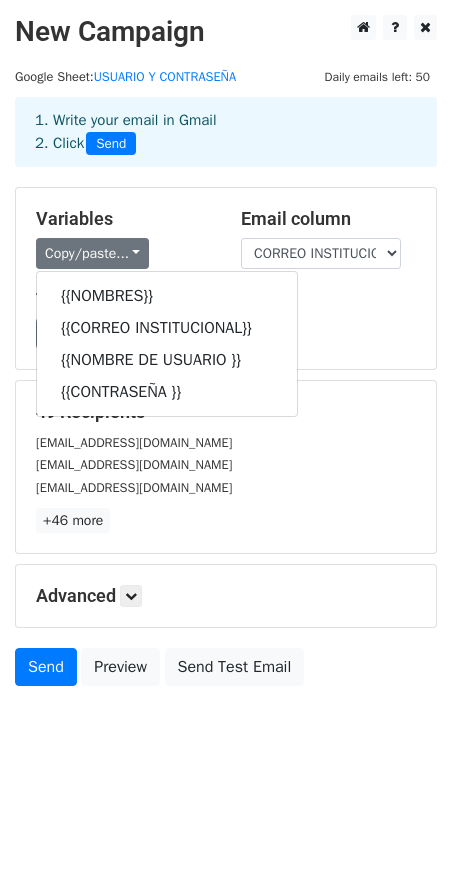 click on "Variables" at bounding box center [123, 219] 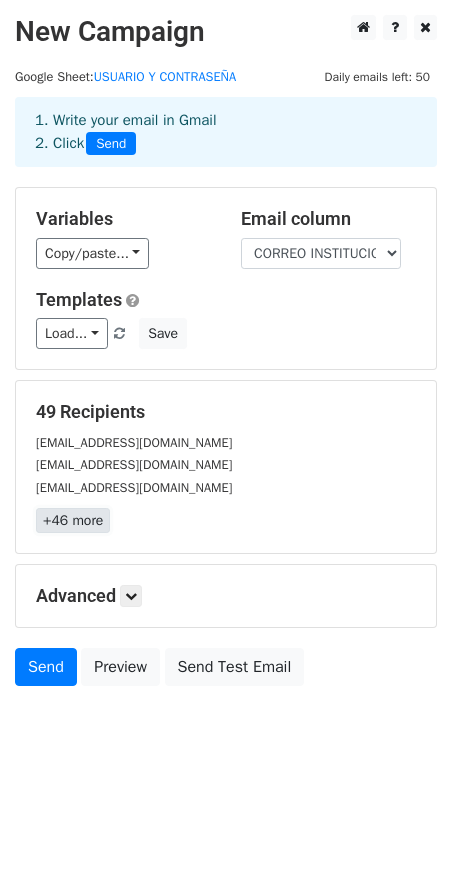 click on "+46 more" at bounding box center [73, 520] 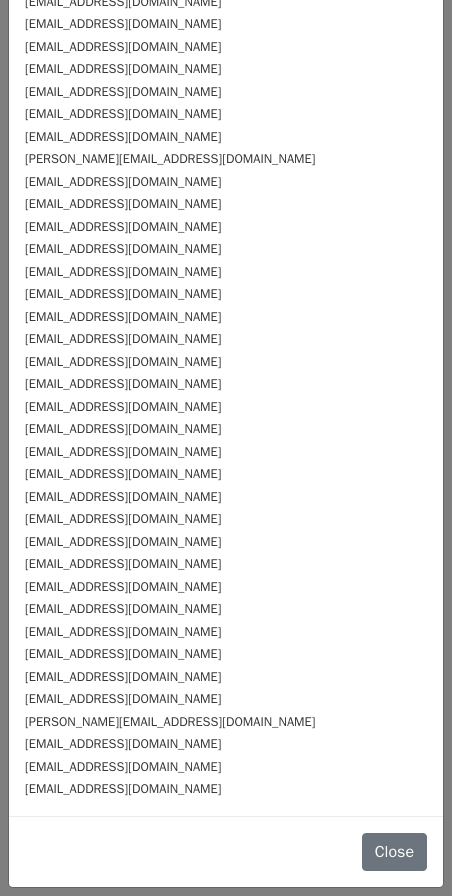 scroll, scrollTop: 0, scrollLeft: 0, axis: both 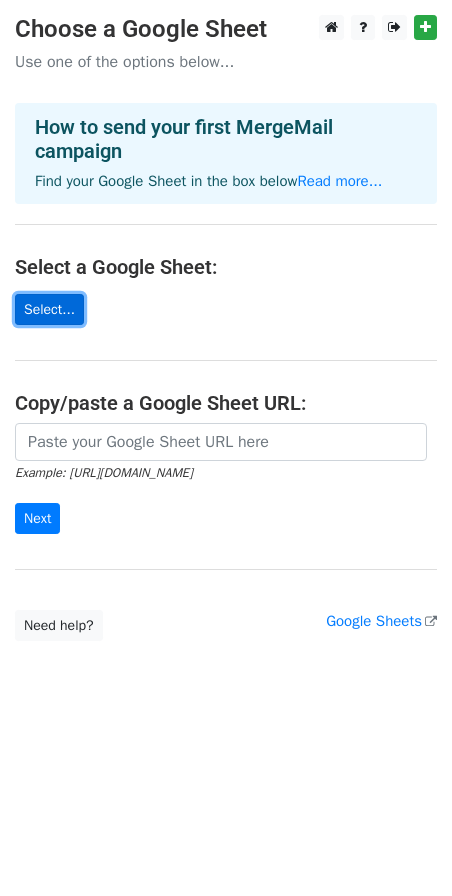 click on "Select..." at bounding box center [49, 309] 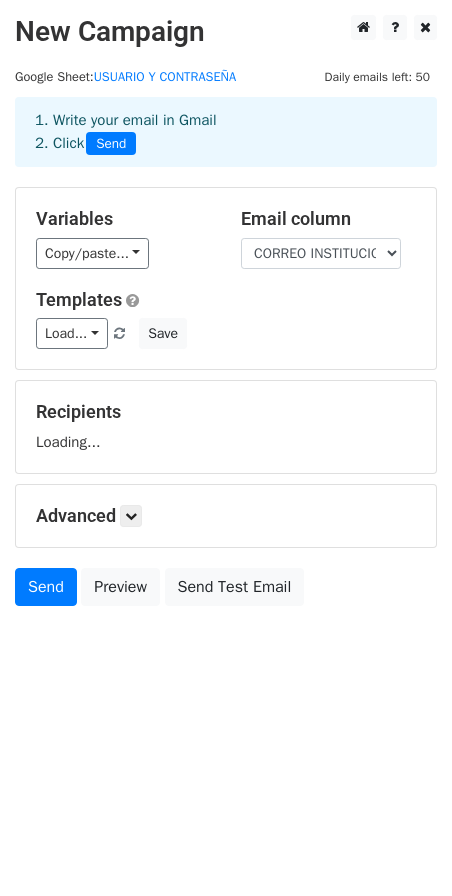 scroll, scrollTop: 0, scrollLeft: 0, axis: both 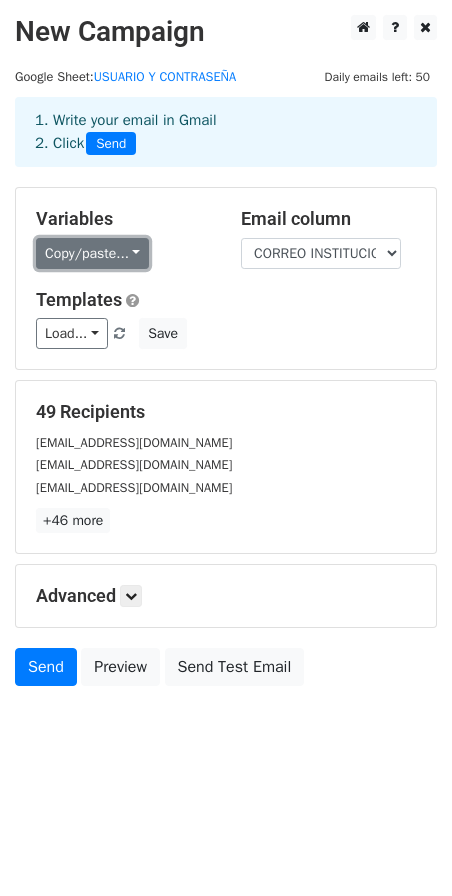 click on "Copy/paste..." at bounding box center [92, 253] 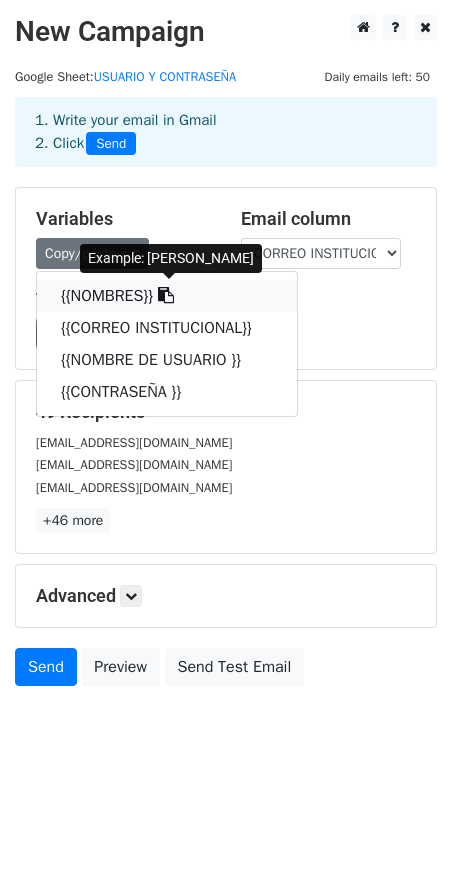 click on "{{NOMBRES}}" at bounding box center (167, 296) 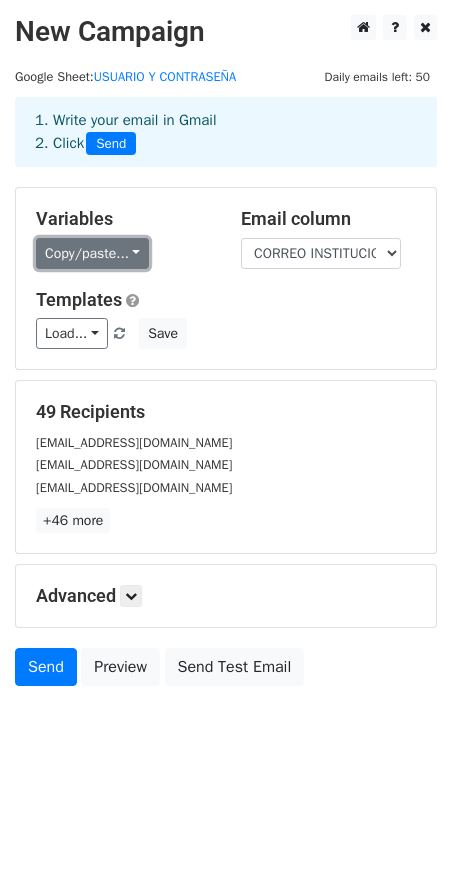 click on "Copy/paste..." at bounding box center (92, 253) 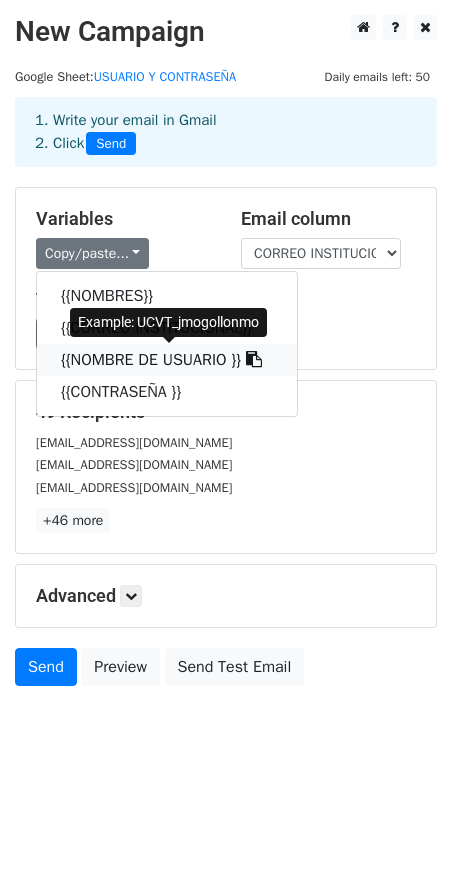 click on "{{NOMBRE DE USUARIO
}}" at bounding box center (167, 360) 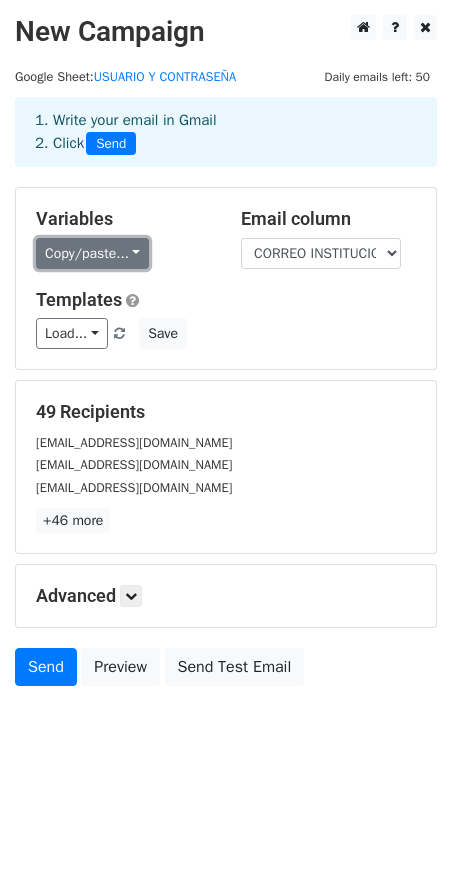 click on "Copy/paste..." at bounding box center (92, 253) 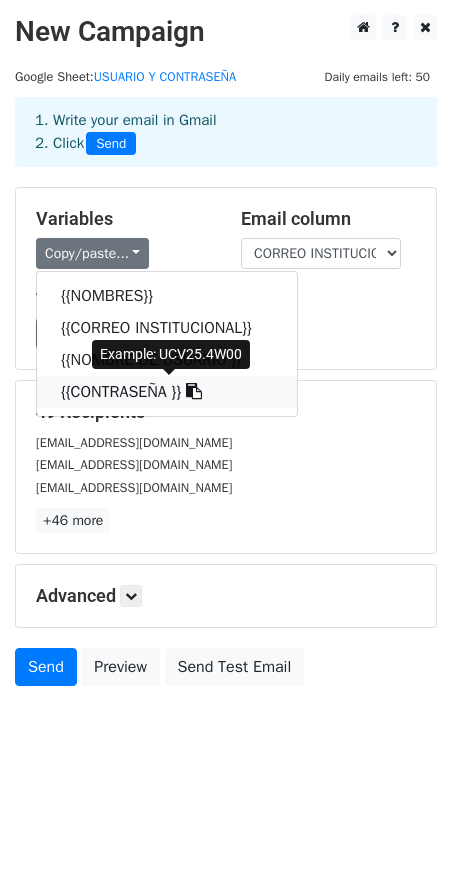 click on "{{CONTRASEÑA
}}" at bounding box center (167, 392) 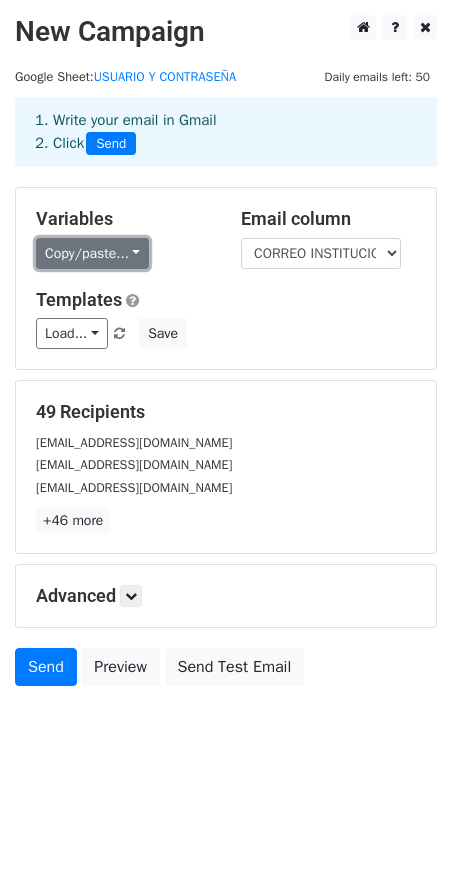click on "Copy/paste..." at bounding box center [92, 253] 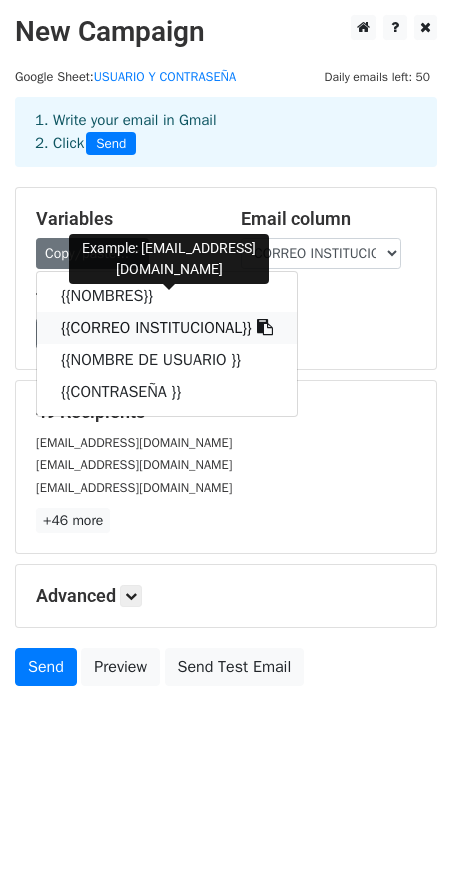 click on "{{CORREO INSTITUCIONAL}}" at bounding box center (167, 328) 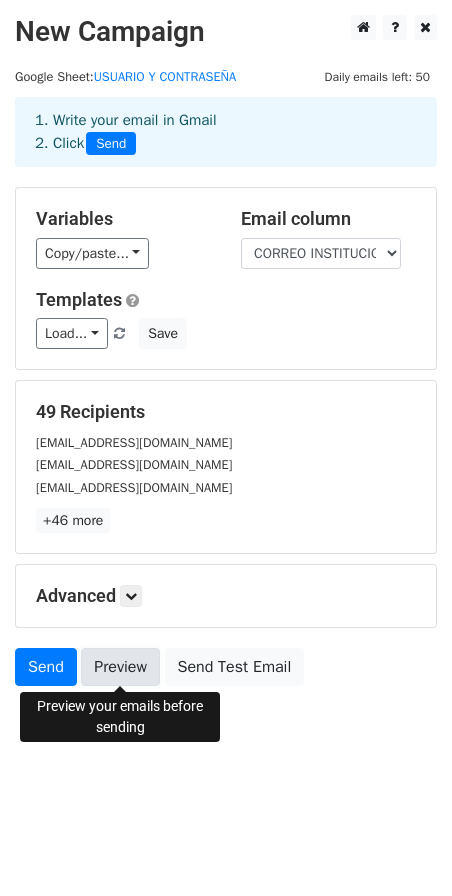 click on "Preview" at bounding box center [120, 667] 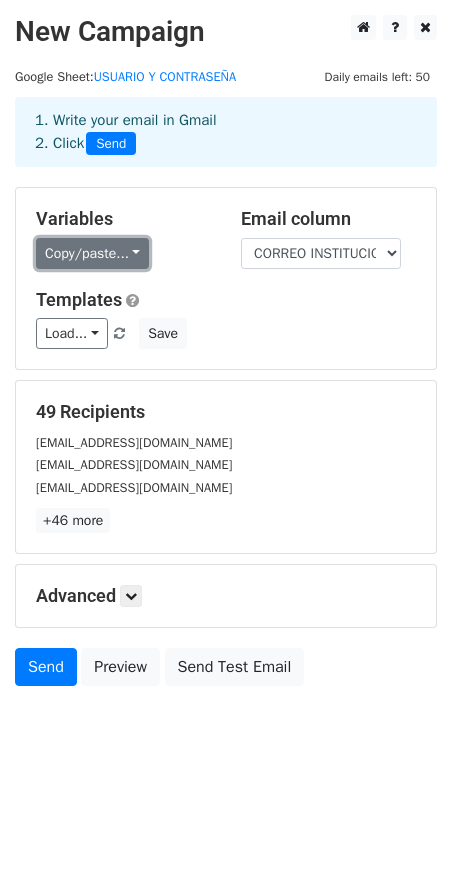 click on "Copy/paste..." at bounding box center (92, 253) 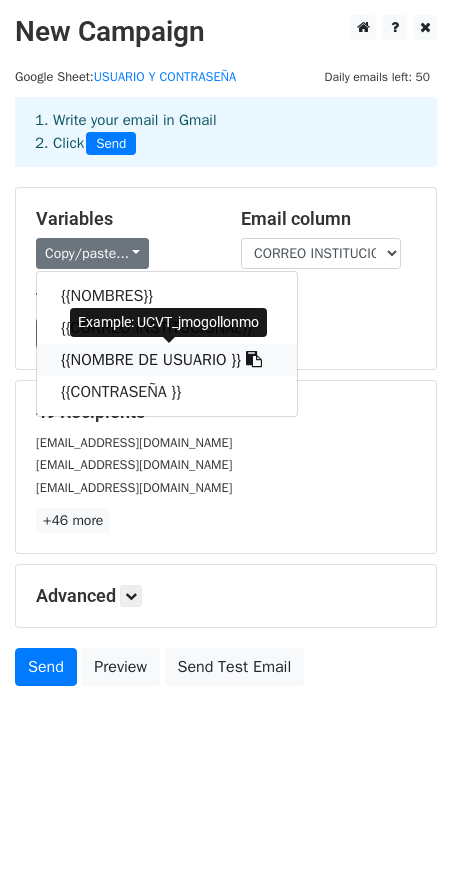 click on "{{NOMBRE DE USUARIO
}}" at bounding box center (167, 360) 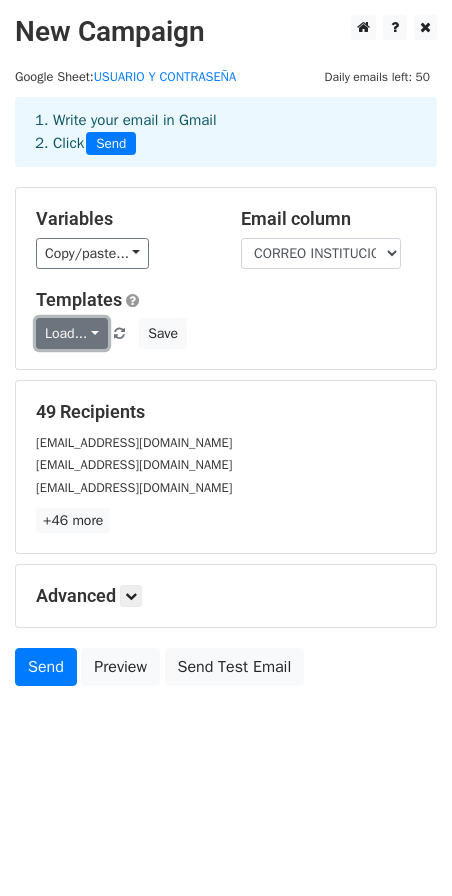 click on "Load..." at bounding box center (72, 333) 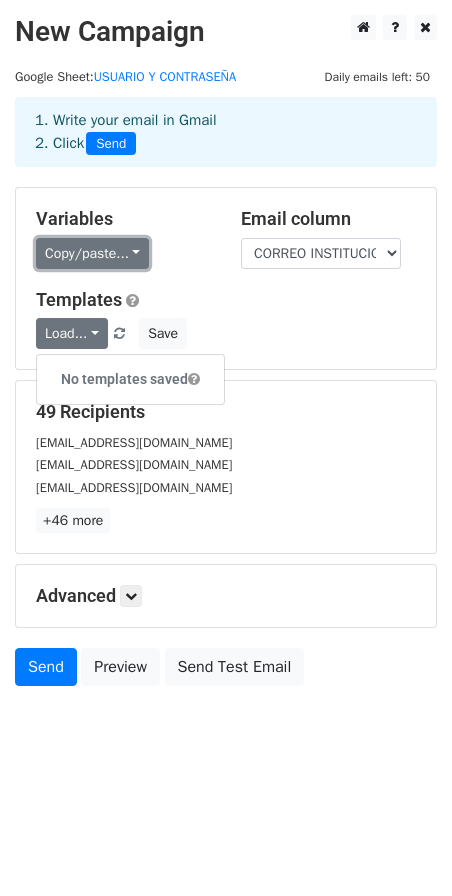 click on "Copy/paste..." at bounding box center [92, 253] 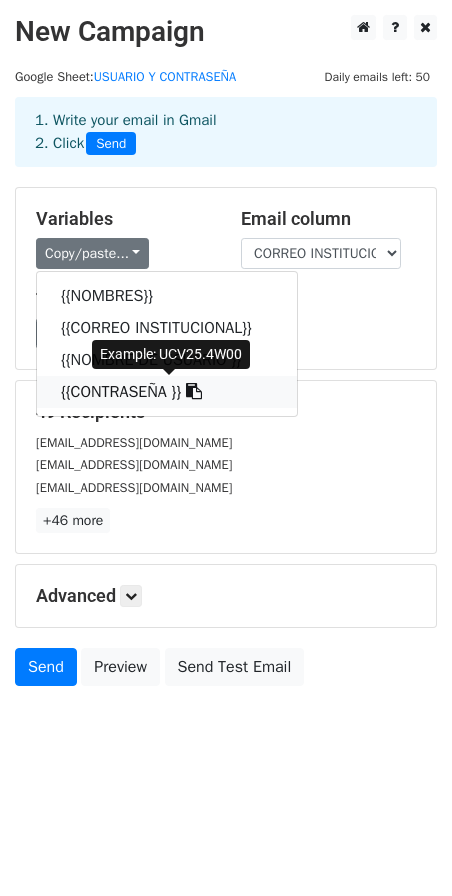 click on "{{CONTRASEÑA
}}" at bounding box center [167, 392] 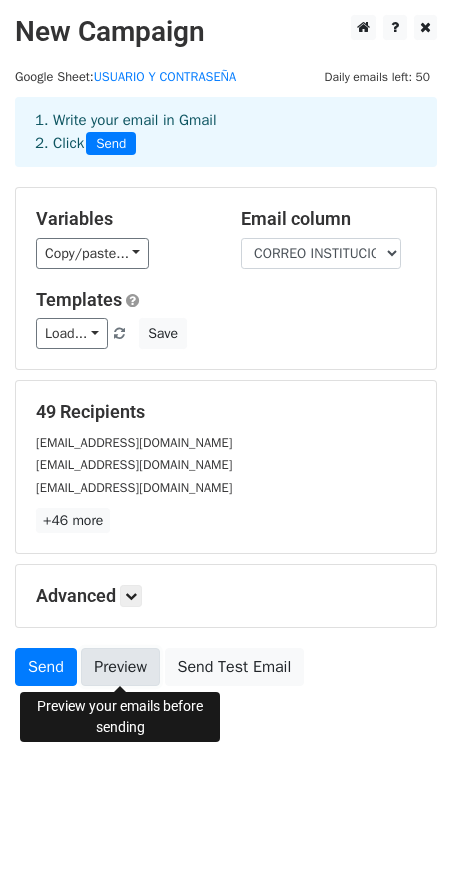 click on "Preview" at bounding box center [120, 667] 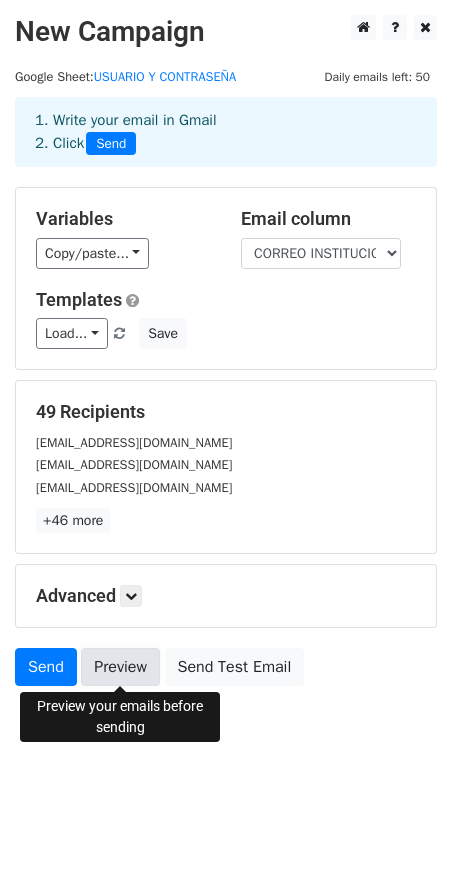 click on "Preview" at bounding box center [120, 667] 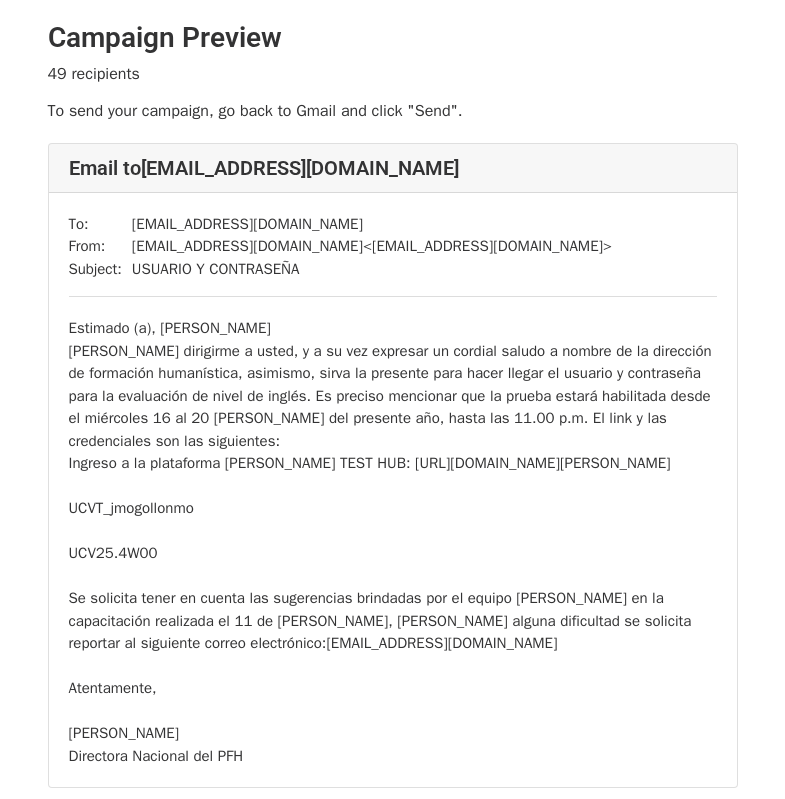scroll, scrollTop: 0, scrollLeft: 0, axis: both 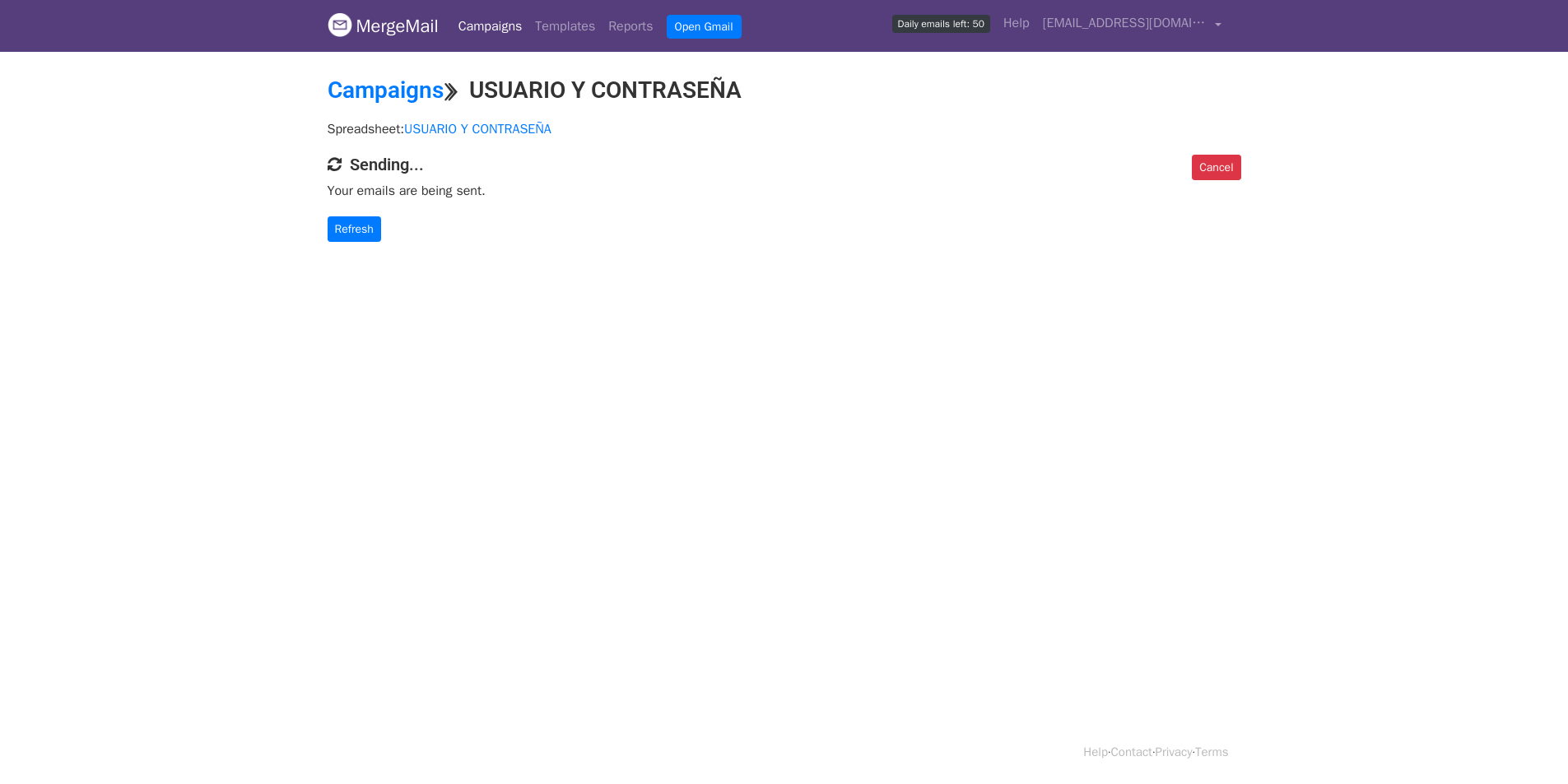 click on "MergeMail
Campaigns
Templates
Reports
Open Gmail
Daily emails left: 50
Help
[EMAIL_ADDRESS][DOMAIN_NAME]
Account
Unsubscribes
Integrations
Notification Settings
Sign out
New Features
You're all caught up!
Scheduled Campaigns
Schedule your emails to be sent later.
Read more
Account Reports
View reports across all of your campaigns to find highly-engaged recipients and to see which templates and campaigns have the most clicks and opens.
Read more
View my reports
Template Editor
Create beautiful emails using our powerful template editor.
Read more
View my templates
Campaigns
⟫
USUARIO Y CONTRASEÑA
Spreadsheet:
USUARIO Y CONTRASEÑA
Cancel
Sending...
Your emails are being sent.
Refresh
Help
·
Contact
·
Privacy
·
Terms" at bounding box center [784, 392] 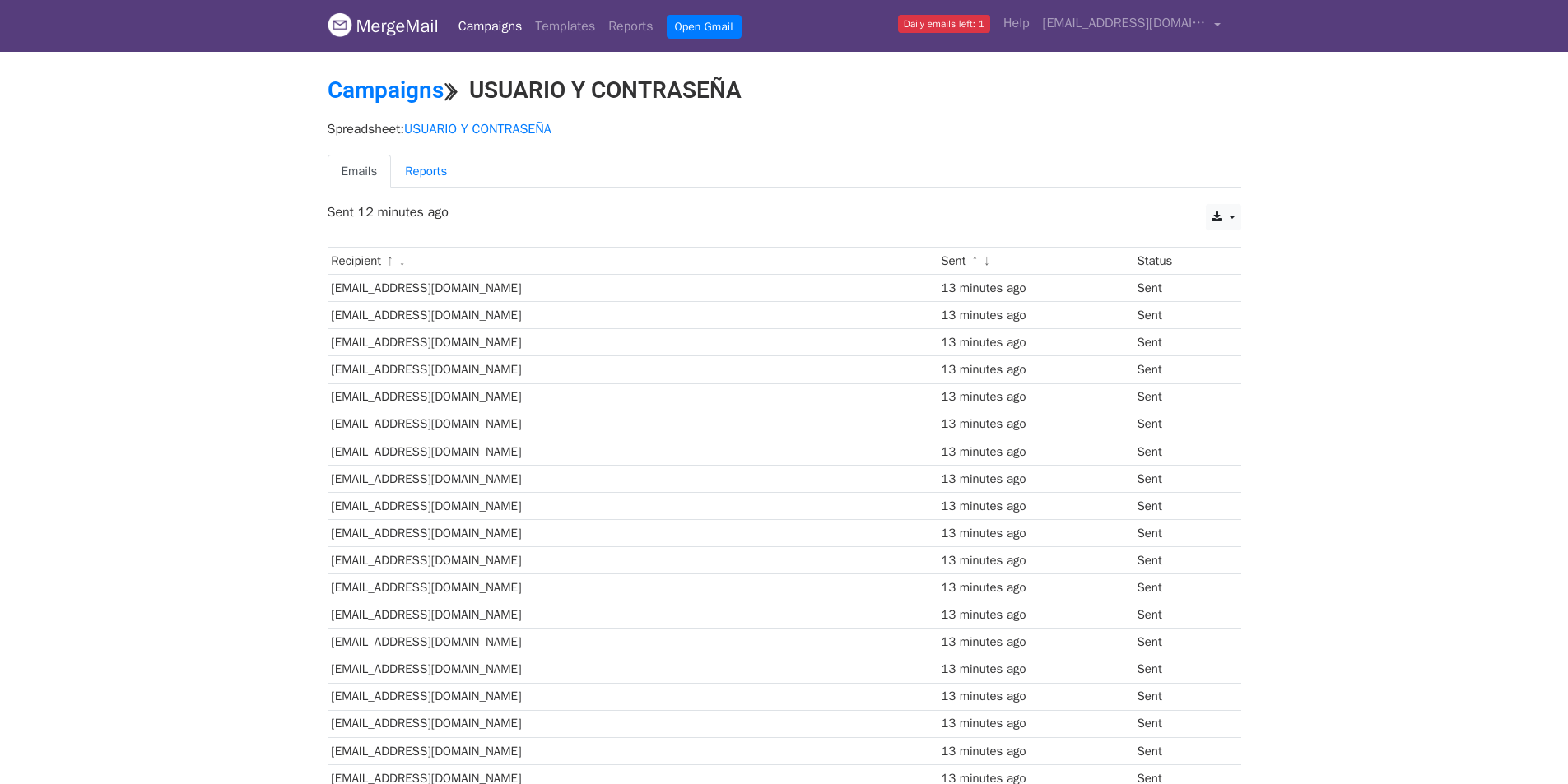 scroll, scrollTop: 0, scrollLeft: 0, axis: both 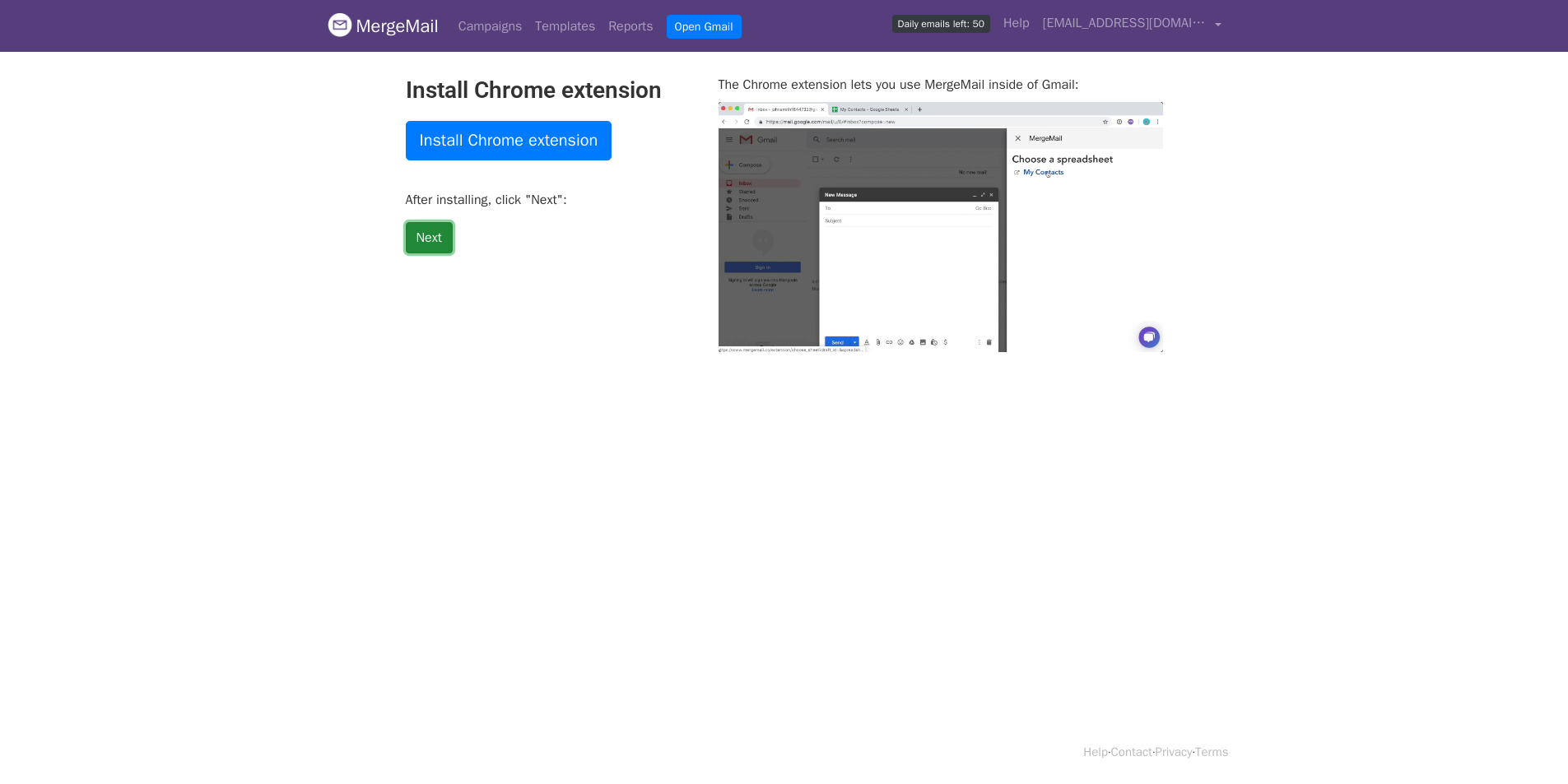 click on "Next" at bounding box center (429, 238) 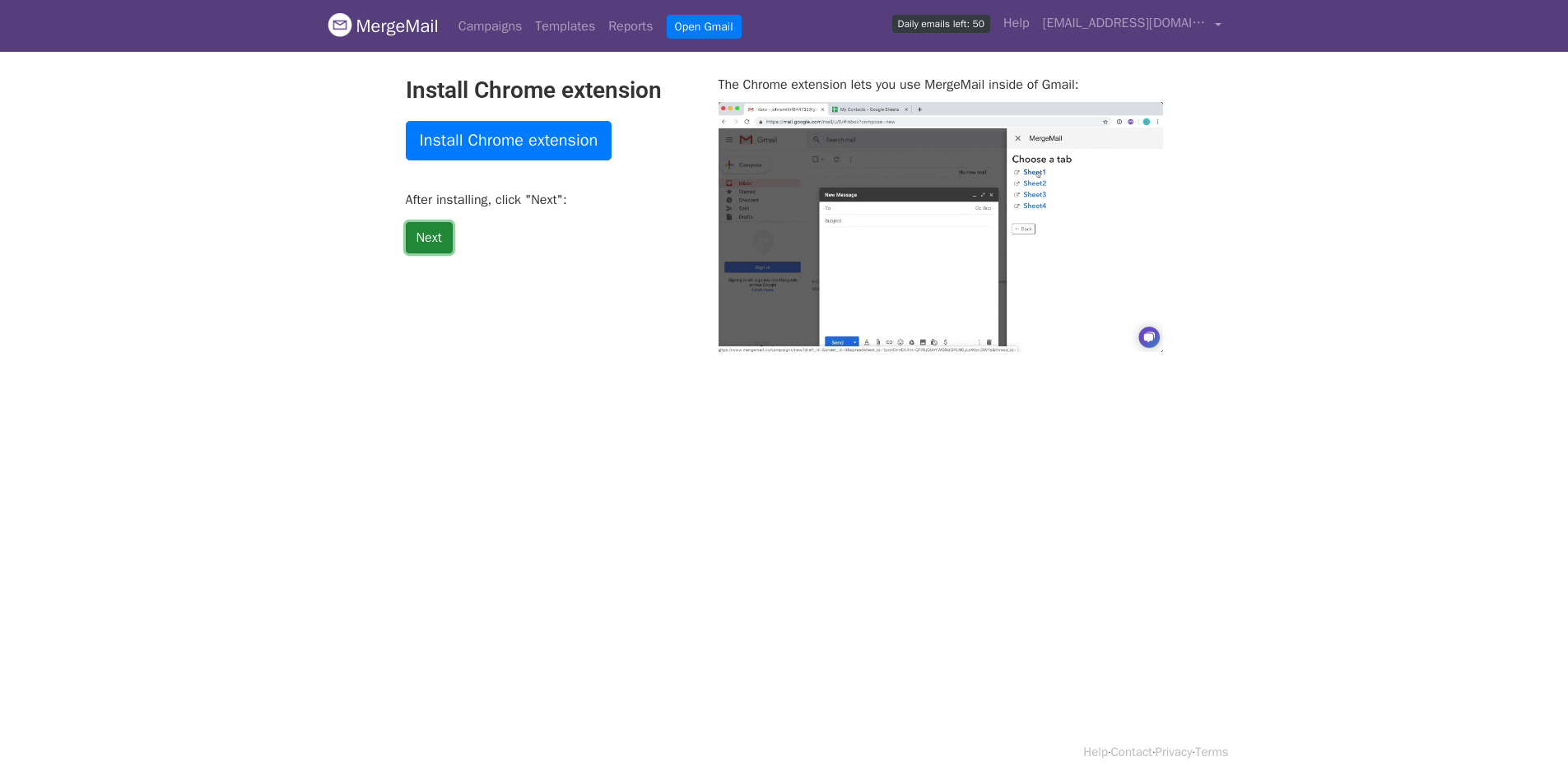 type on "59.6" 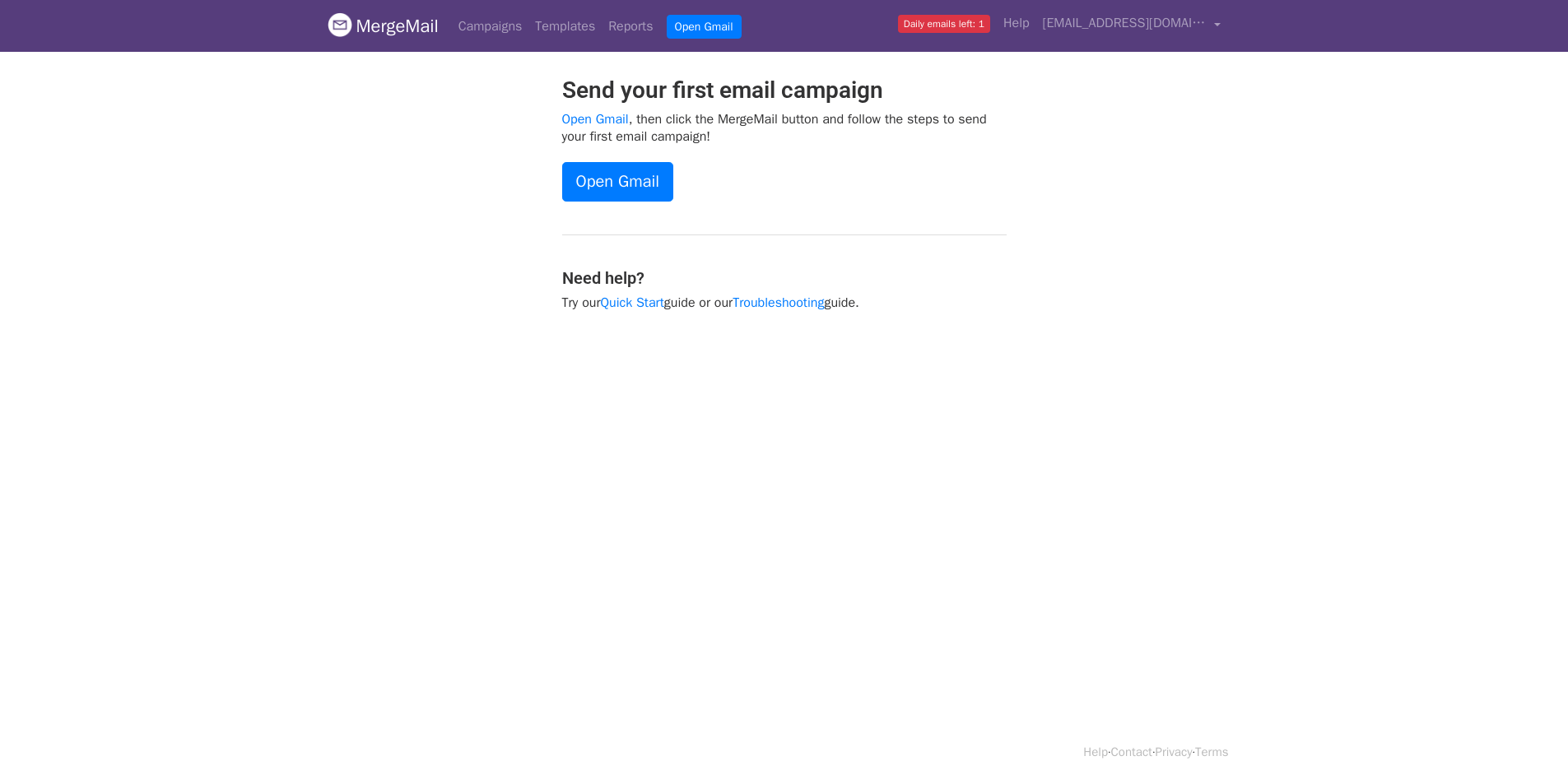 scroll, scrollTop: 0, scrollLeft: 0, axis: both 